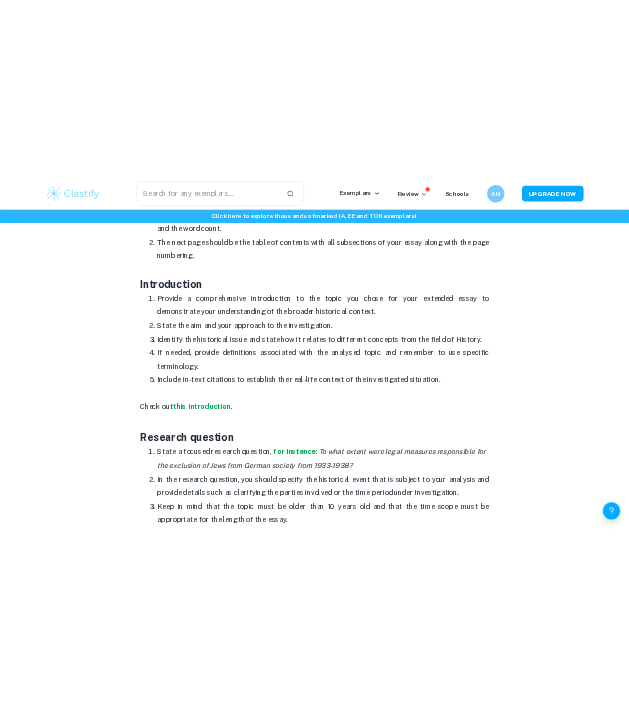 scroll, scrollTop: 1070, scrollLeft: 0, axis: vertical 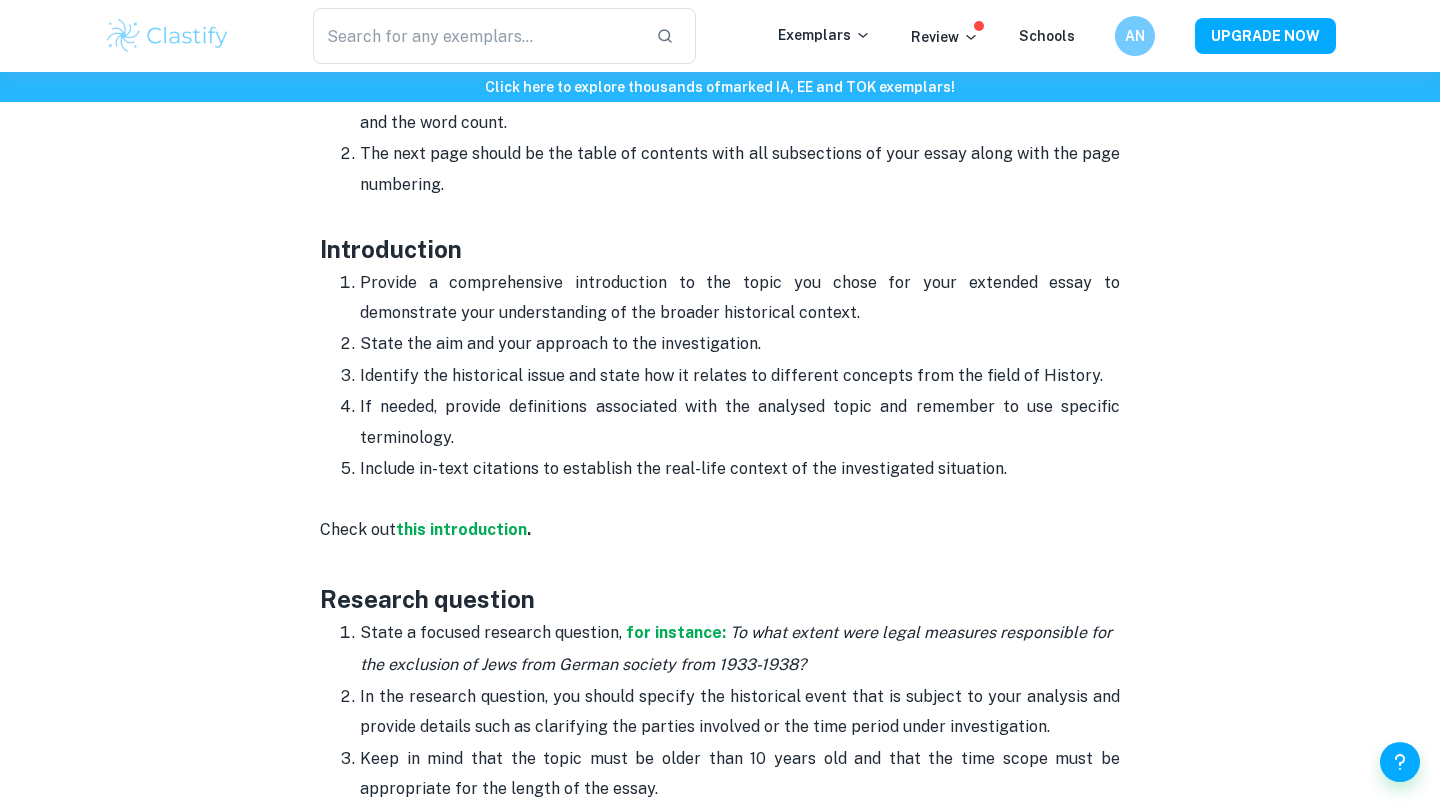 click on "Provide a comprehensive introduction to the topic you chose for your extended essay to demonstrate your understanding of the broader historical context." at bounding box center (740, 298) 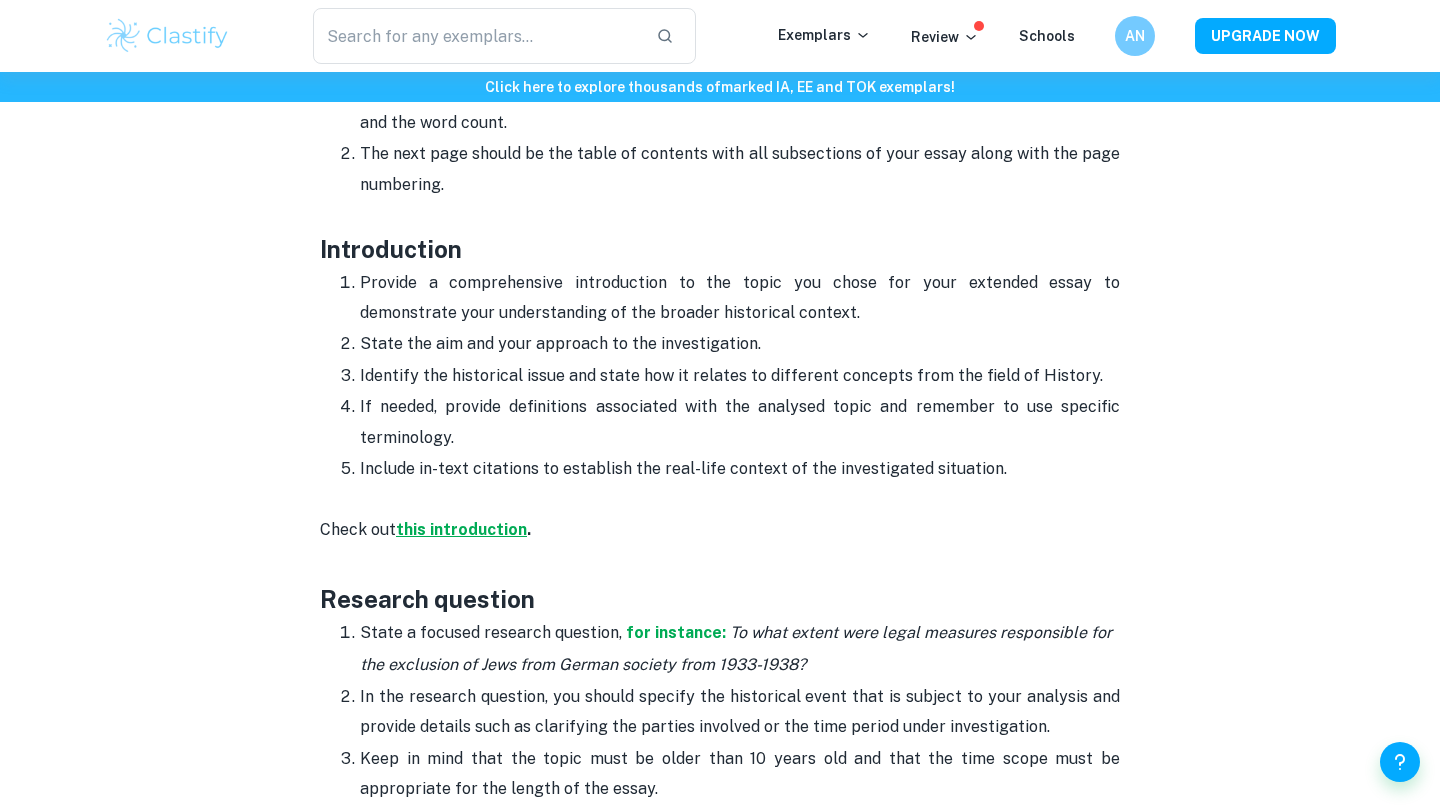click on "this introduction" at bounding box center [461, 529] 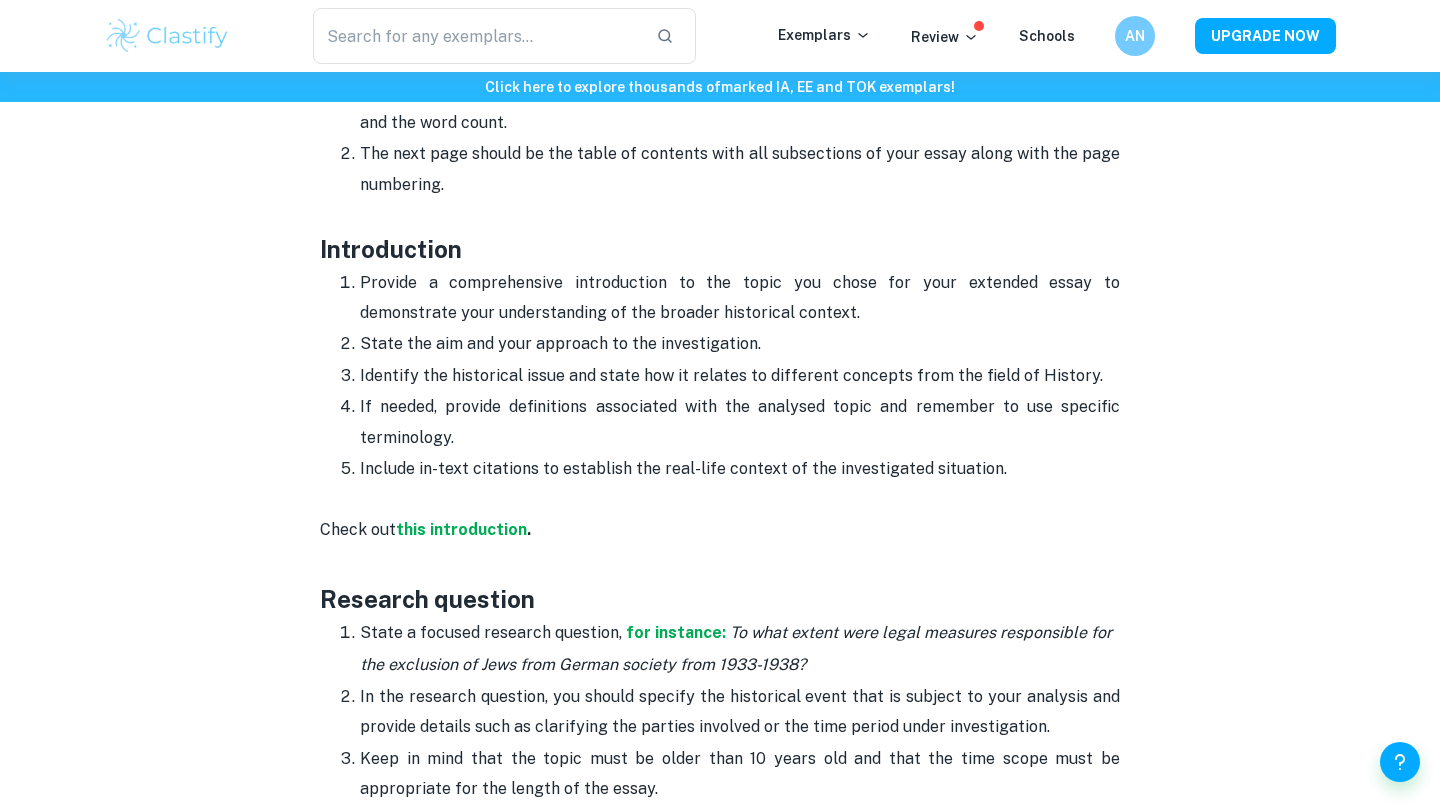 click on "Include in-text citations to establish the real-life context of the investigated situation." at bounding box center [740, 469] 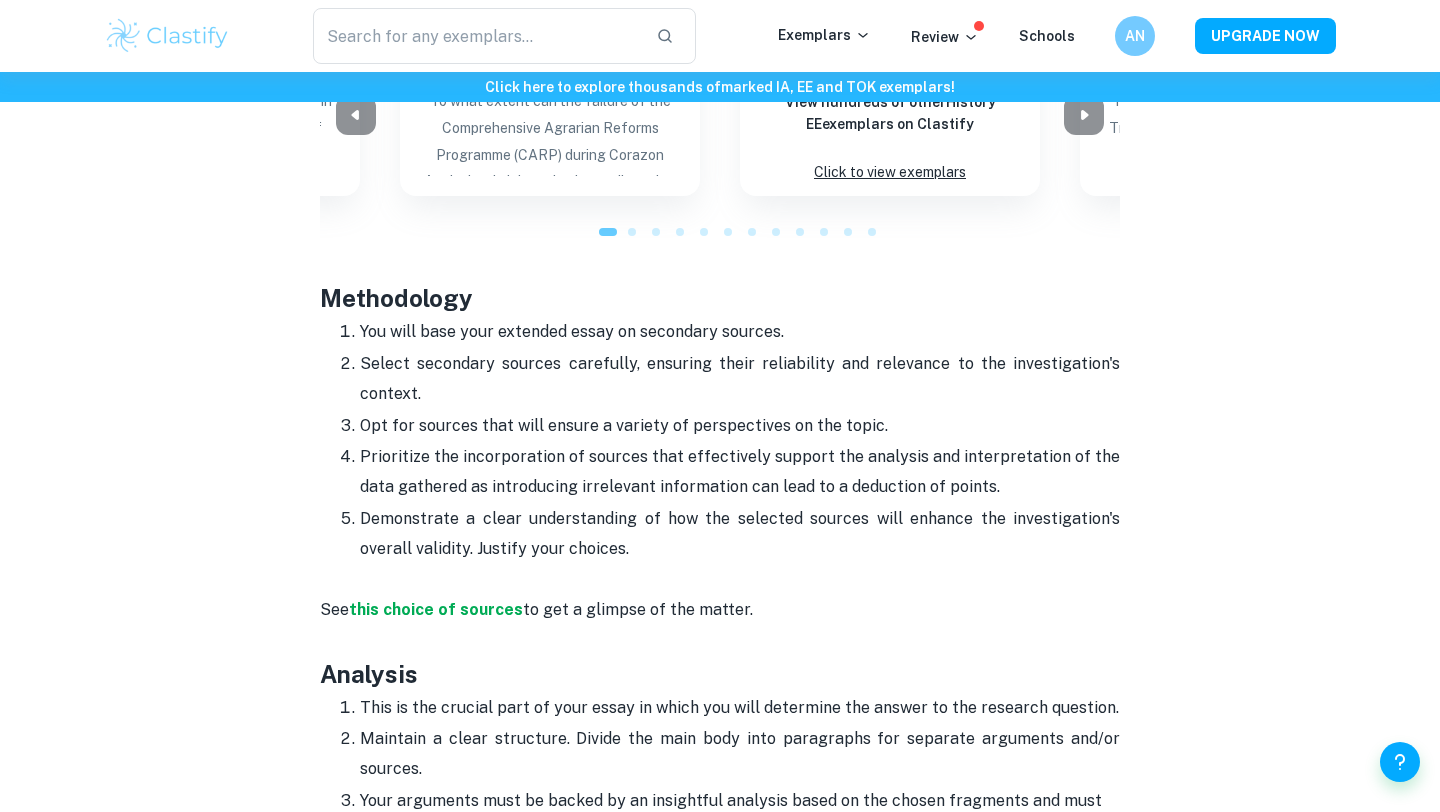 scroll, scrollTop: 2013, scrollLeft: 0, axis: vertical 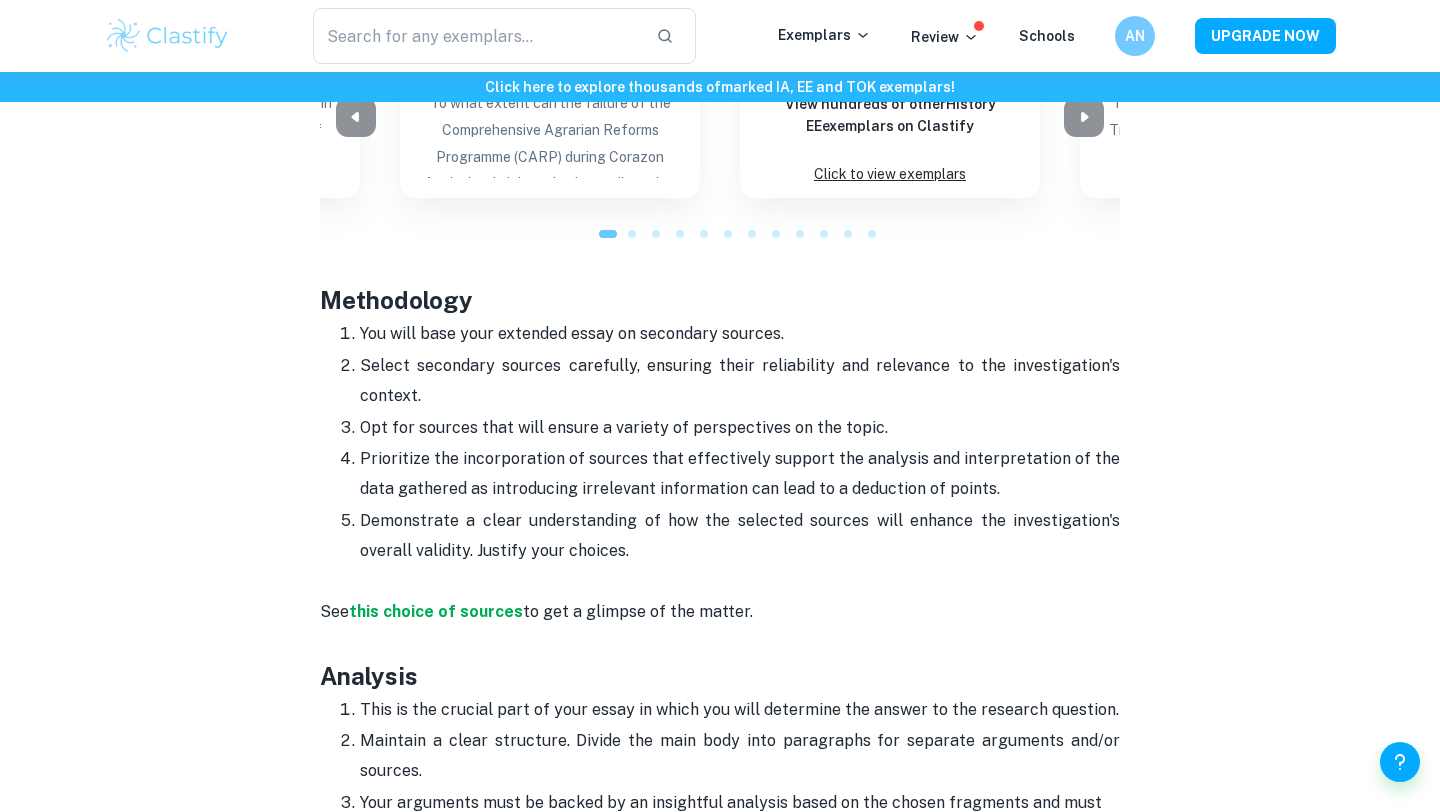 drag, startPoint x: 632, startPoint y: 559, endPoint x: 359, endPoint y: 327, distance: 358.26385 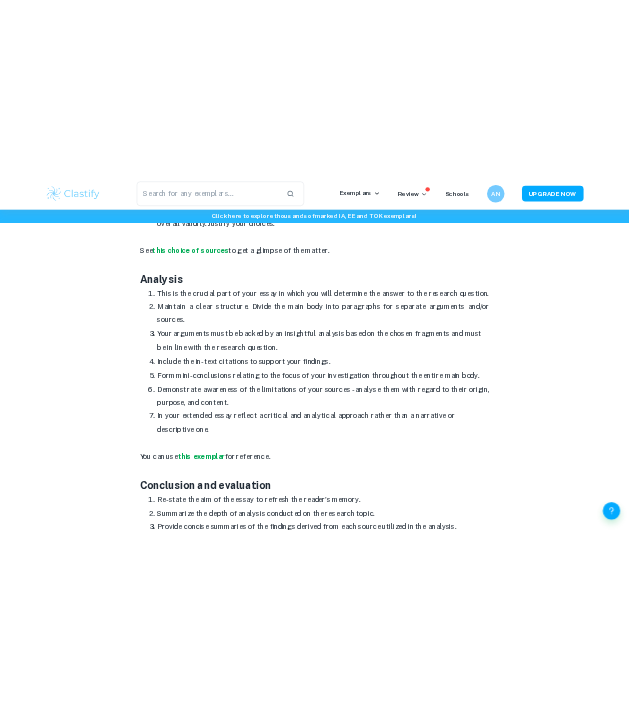 scroll, scrollTop: 2525, scrollLeft: 0, axis: vertical 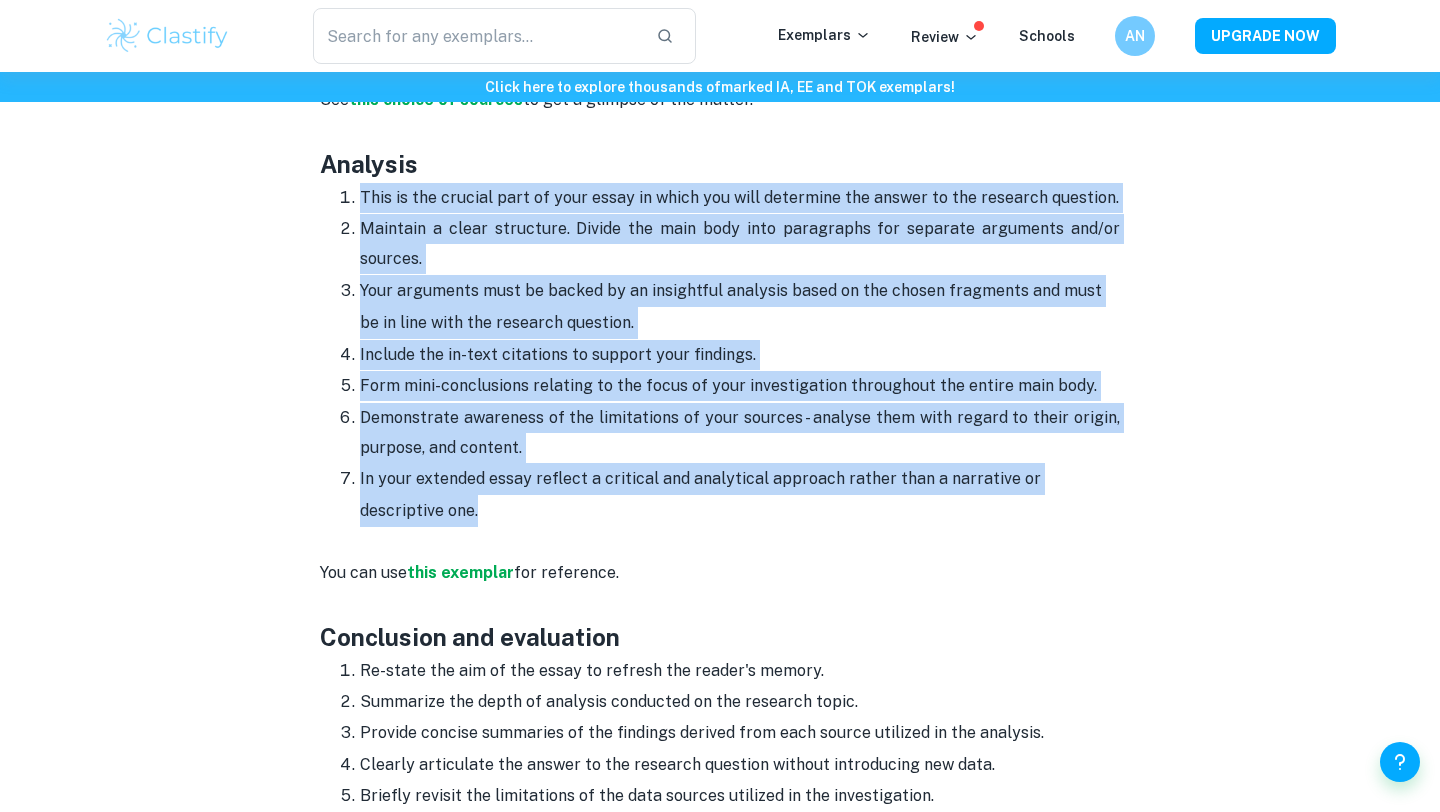 drag, startPoint x: 399, startPoint y: 518, endPoint x: 346, endPoint y: 189, distance: 333.24167 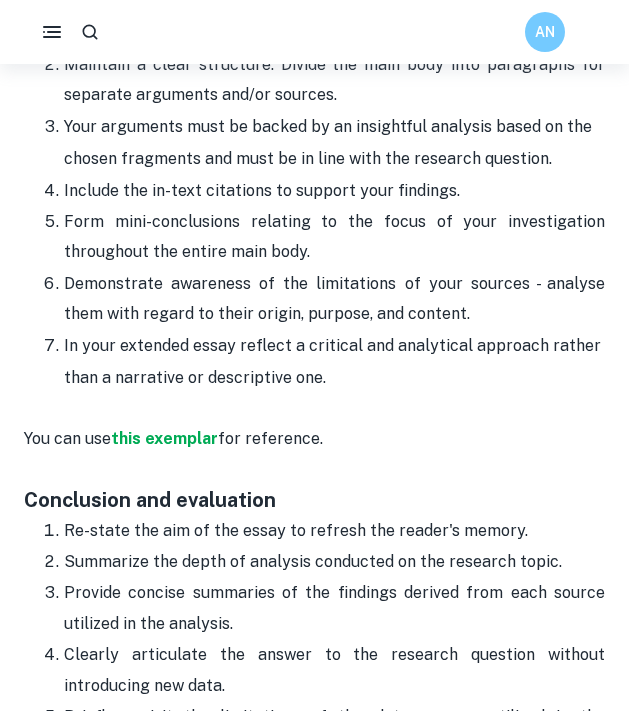 click on "Re-state the aim of the essay to refresh the reader's memory." at bounding box center (334, 531) 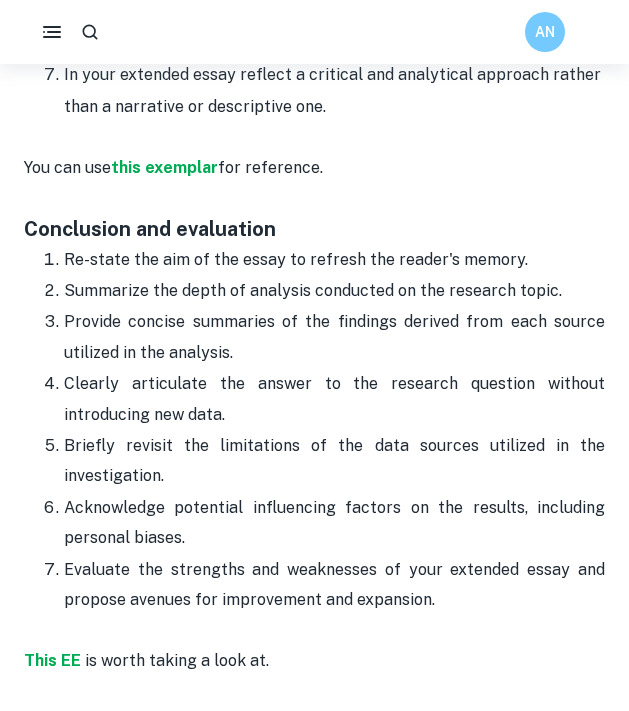 scroll, scrollTop: 3191, scrollLeft: 0, axis: vertical 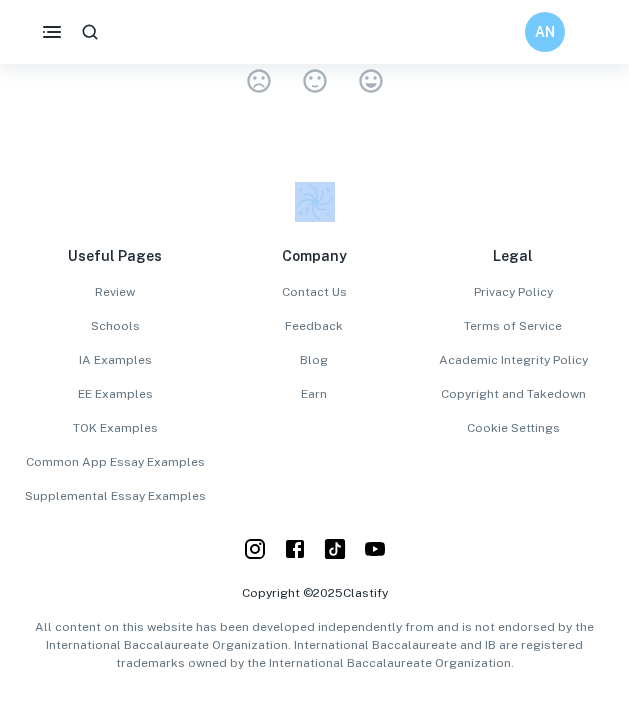 drag, startPoint x: 62, startPoint y: 247, endPoint x: 509, endPoint y: 143, distance: 458.939 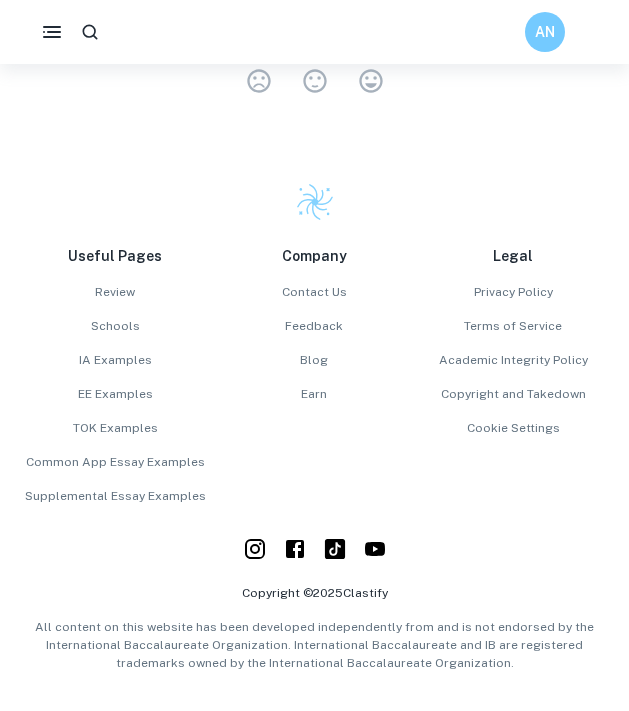 click on "How did you like this post? Very Dissatisfied Neutral Very Satisfied Empty" at bounding box center (314, 62) 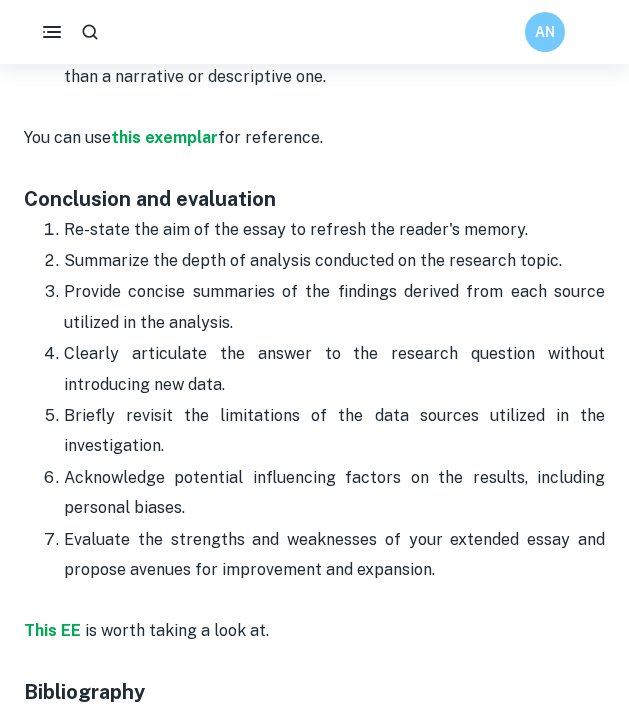 scroll, scrollTop: 3207, scrollLeft: 0, axis: vertical 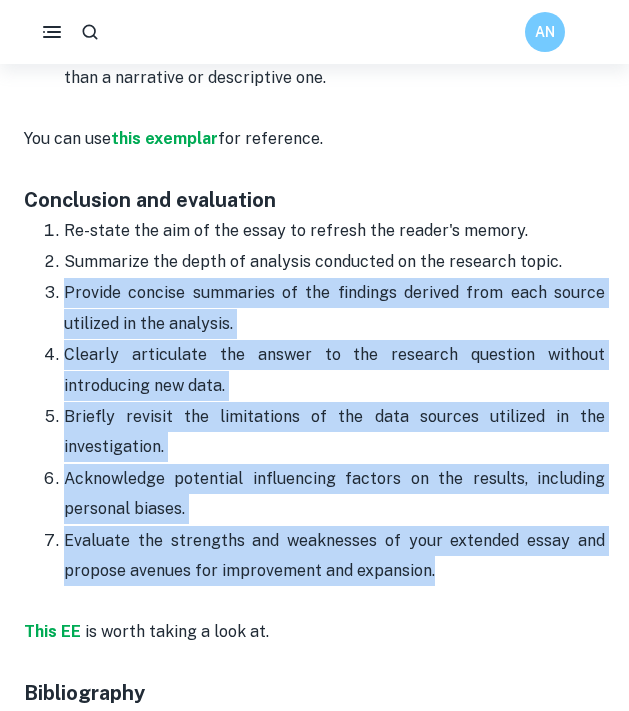 drag, startPoint x: 437, startPoint y: 579, endPoint x: 47, endPoint y: 277, distance: 493.25854 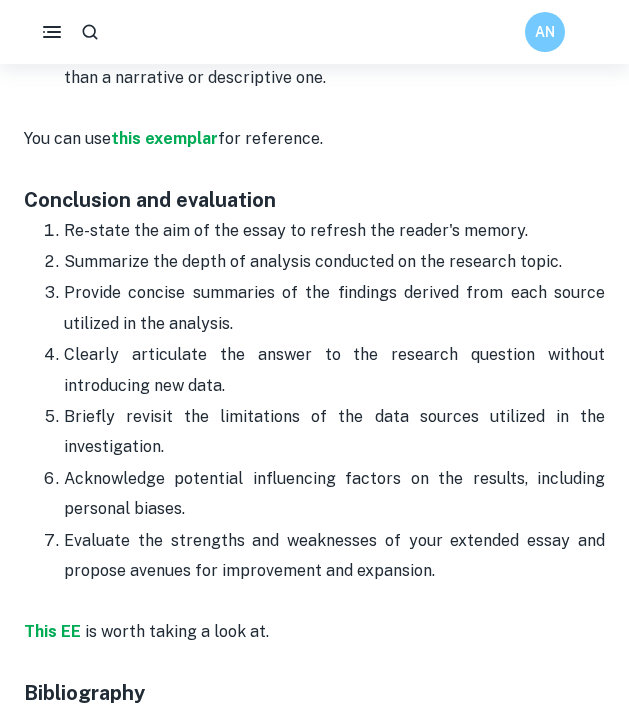 click on "Provide concise summaries of the findings derived from each source utilized in the analysis." at bounding box center (334, 308) 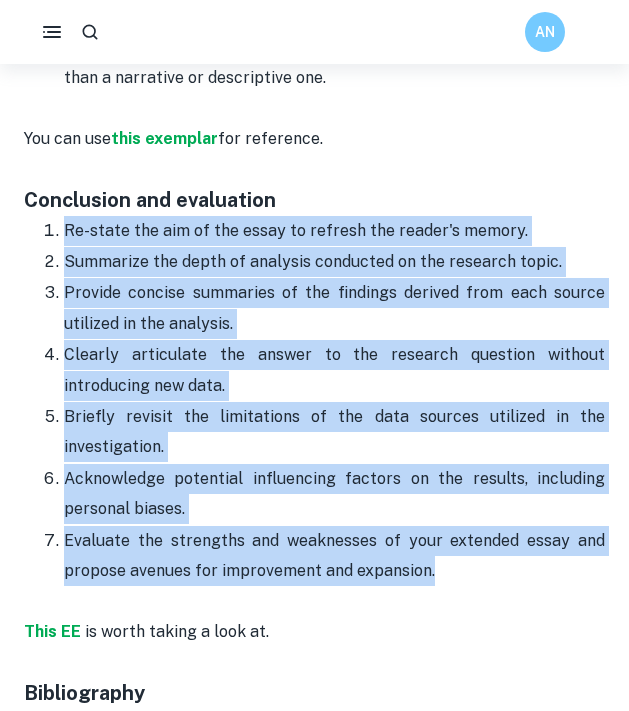 drag, startPoint x: 449, startPoint y: 571, endPoint x: 33, endPoint y: 223, distance: 542.3652 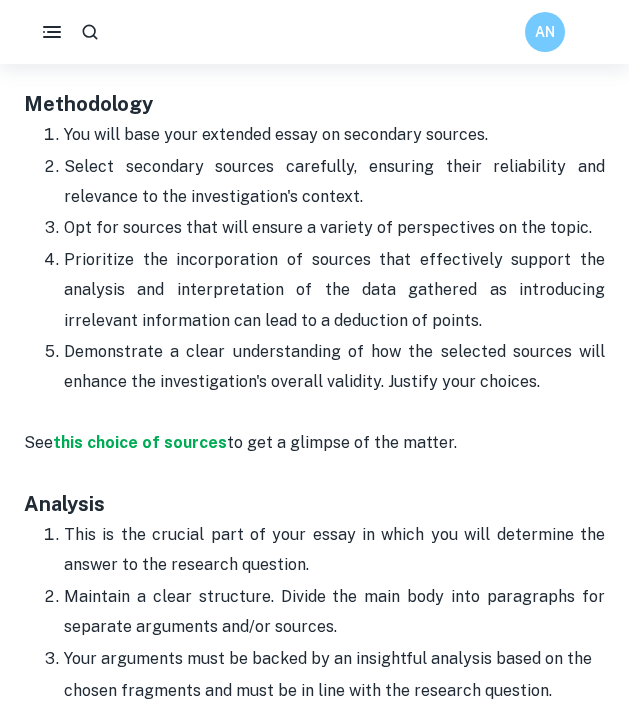 scroll, scrollTop: 2385, scrollLeft: 0, axis: vertical 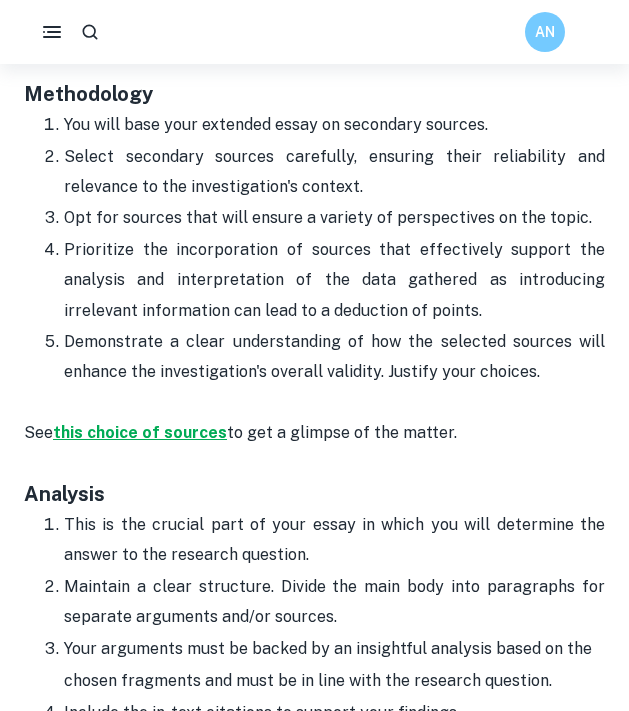 click on "this choice of sources" at bounding box center [140, 432] 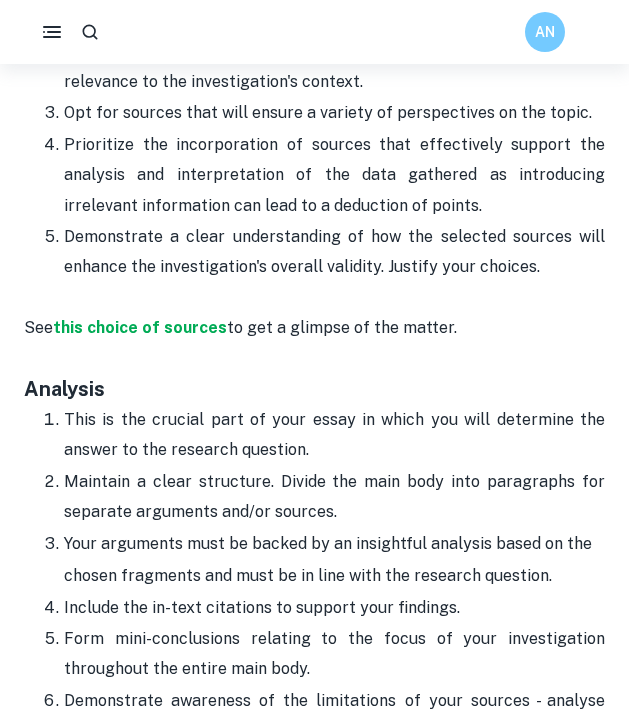 scroll, scrollTop: 2495, scrollLeft: 0, axis: vertical 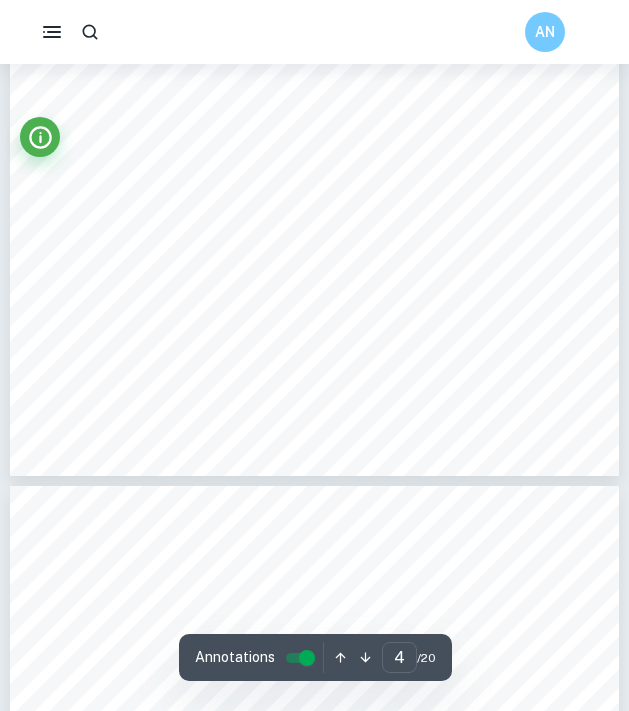 type on "5" 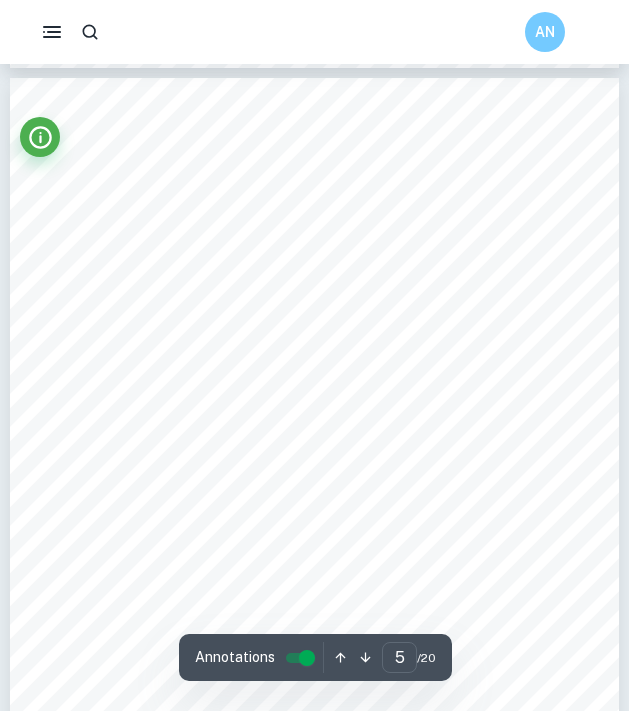 scroll, scrollTop: 3708, scrollLeft: 0, axis: vertical 